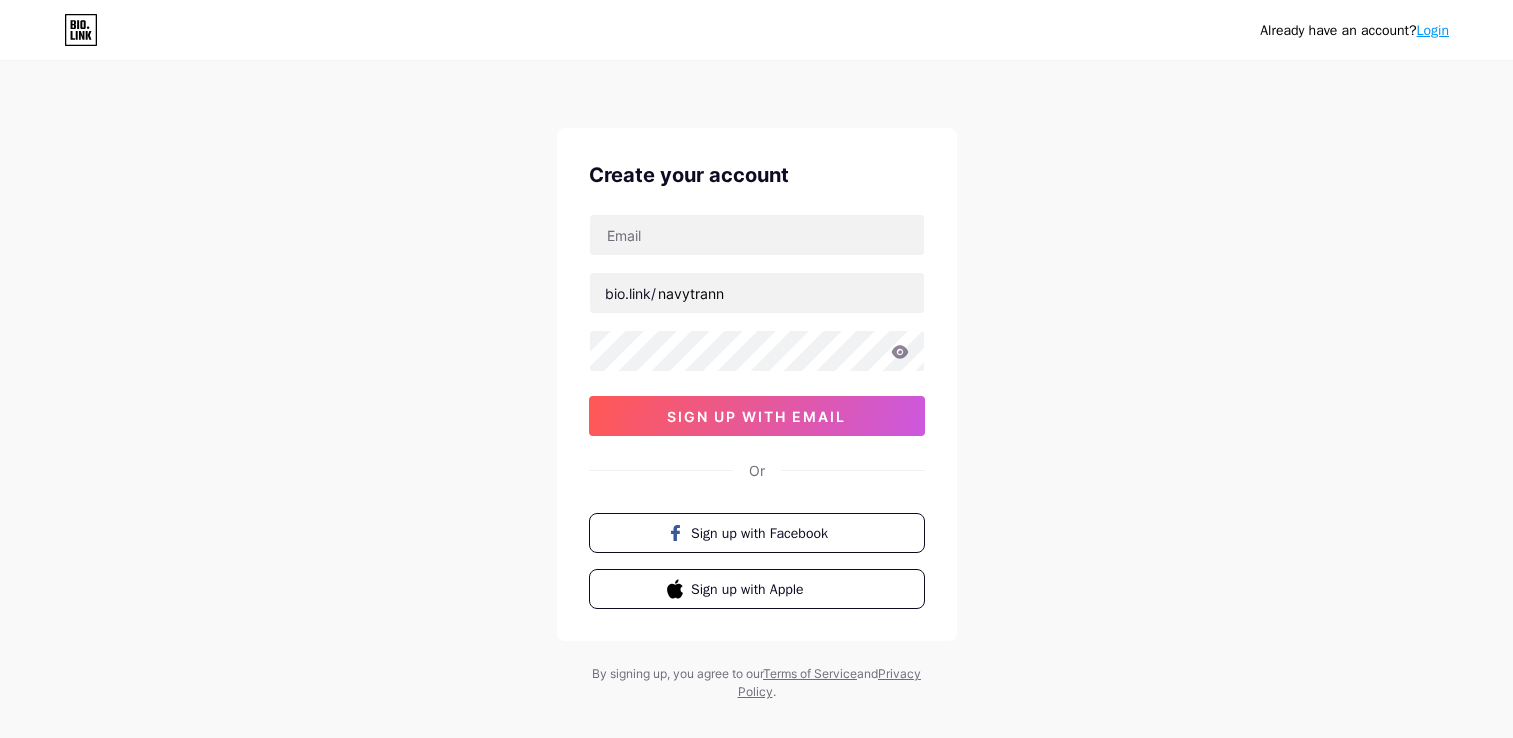 scroll, scrollTop: 0, scrollLeft: 0, axis: both 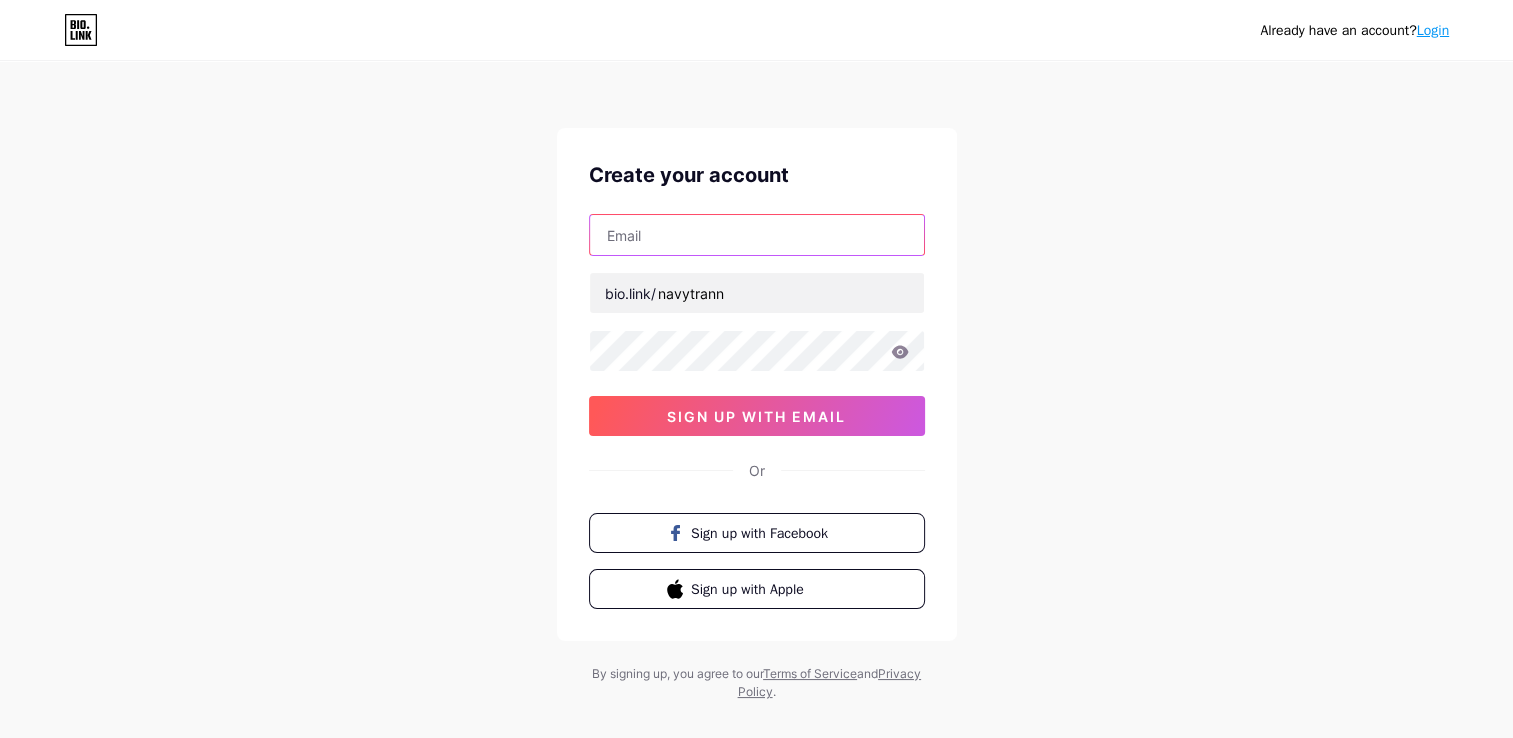 click at bounding box center (757, 235) 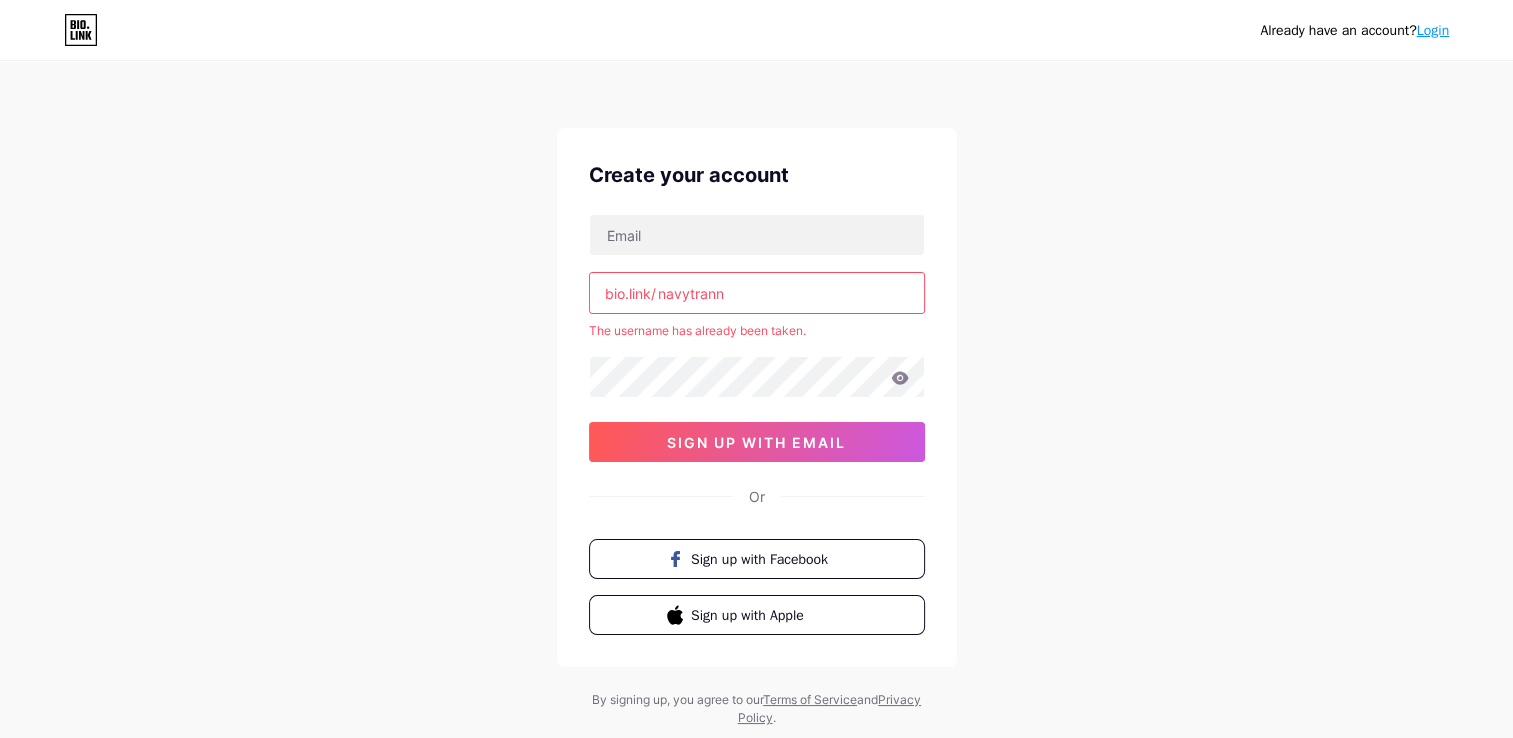 click on "Already have an account?  Login   Create your account         bio.link/   [USERNAME]     The username has already been taken.                 sign up with email         Or       Sign up with Facebook
Sign up with Apple
By signing up, you agree to our  Terms of Service  and  Privacy Policy ." at bounding box center (756, 395) 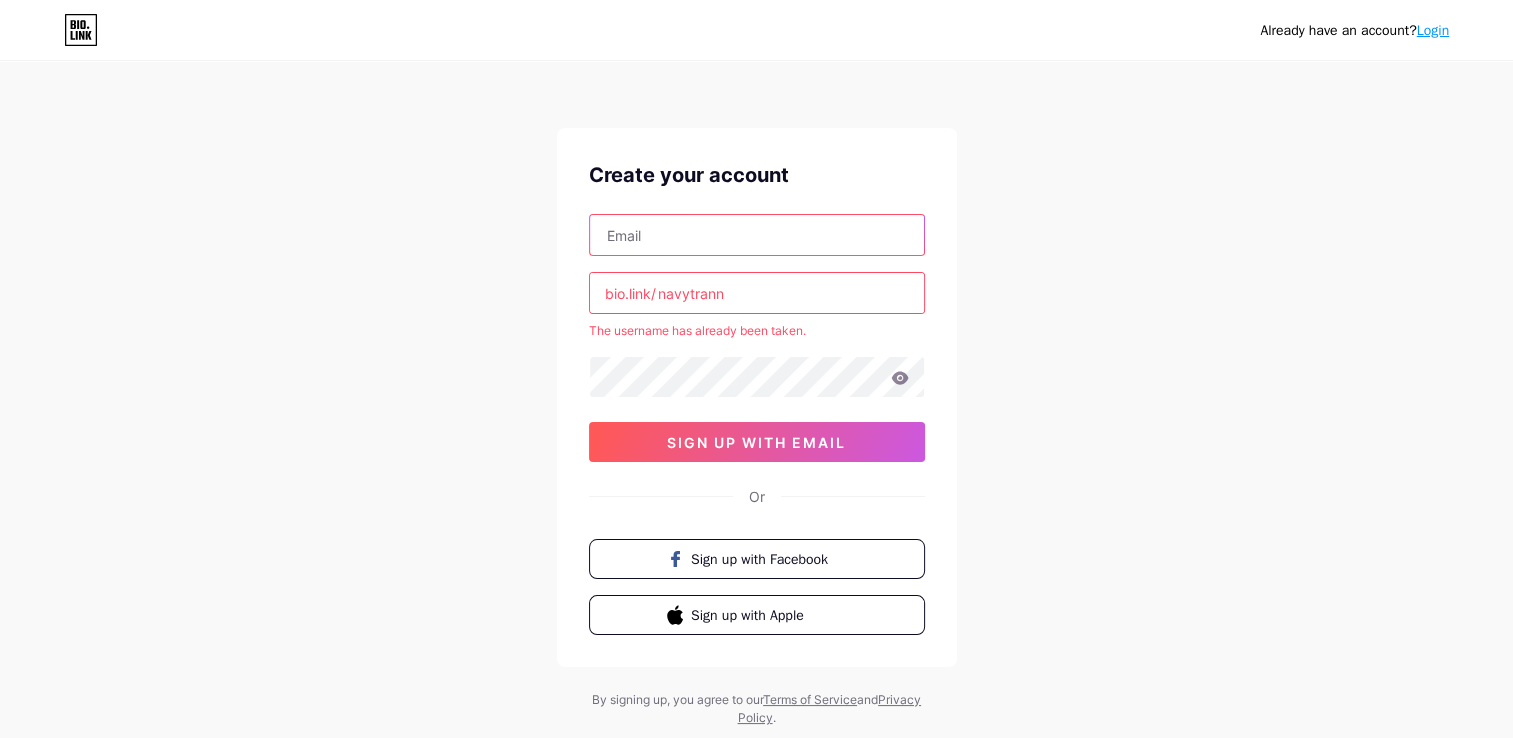 click at bounding box center (757, 235) 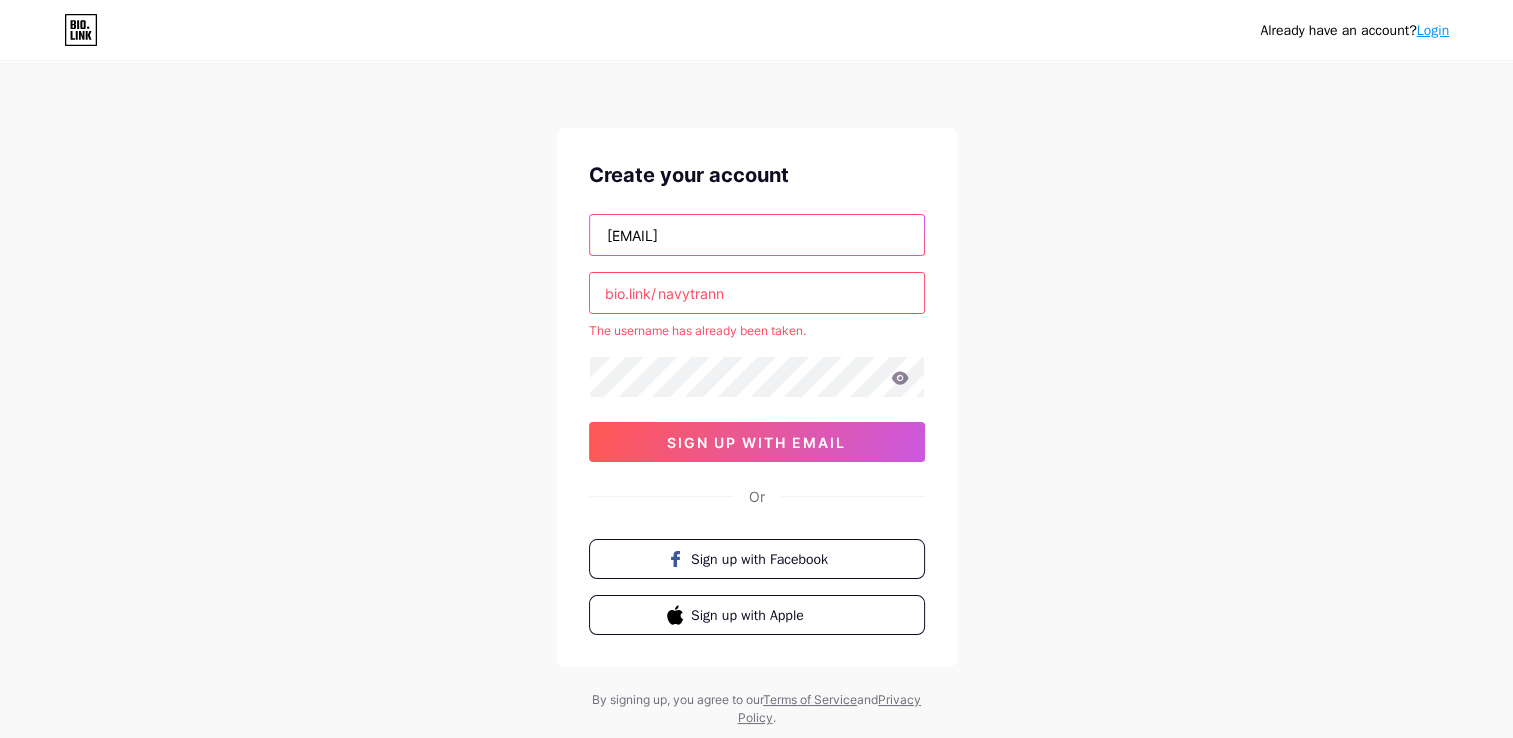 type on "[EMAIL]" 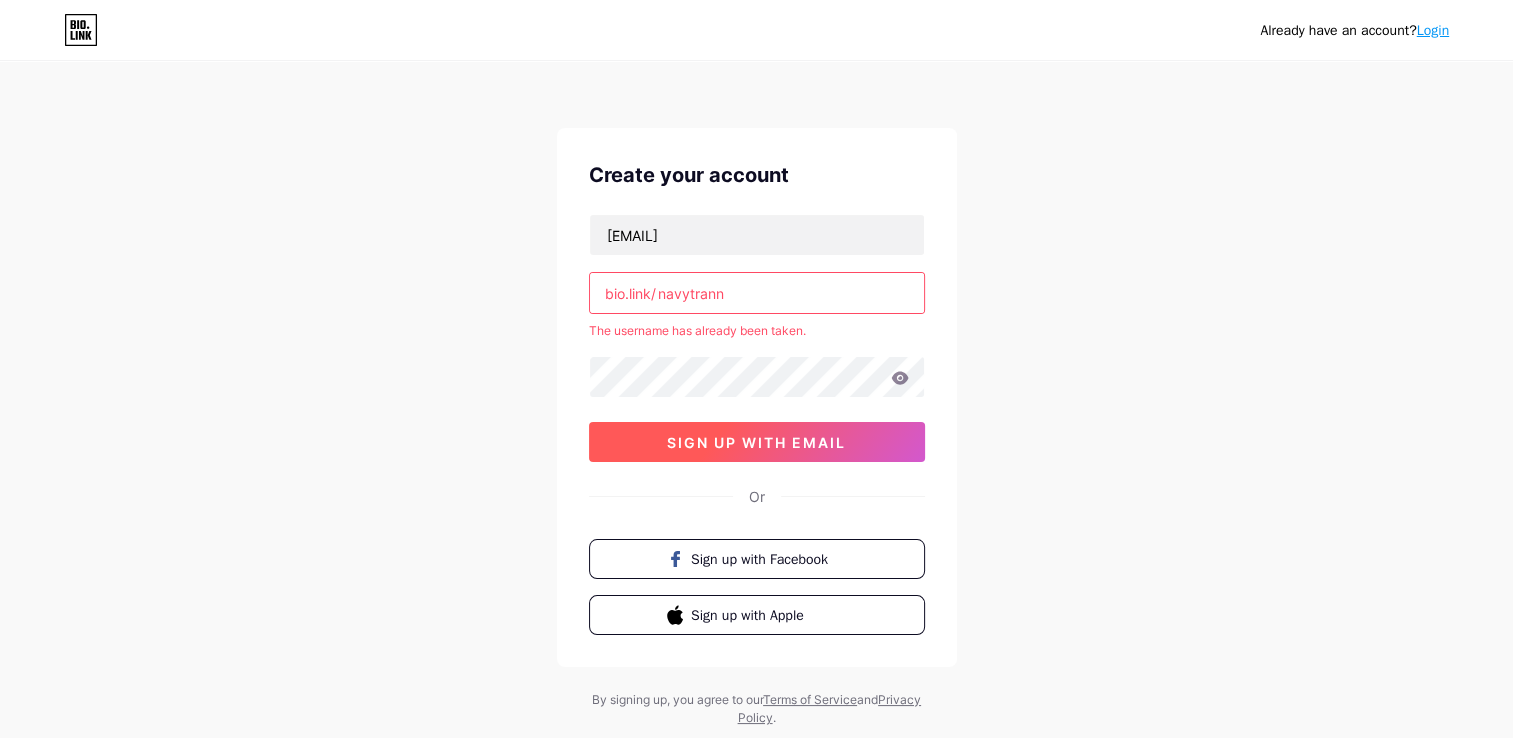 click on "sign up with email" at bounding box center (757, 442) 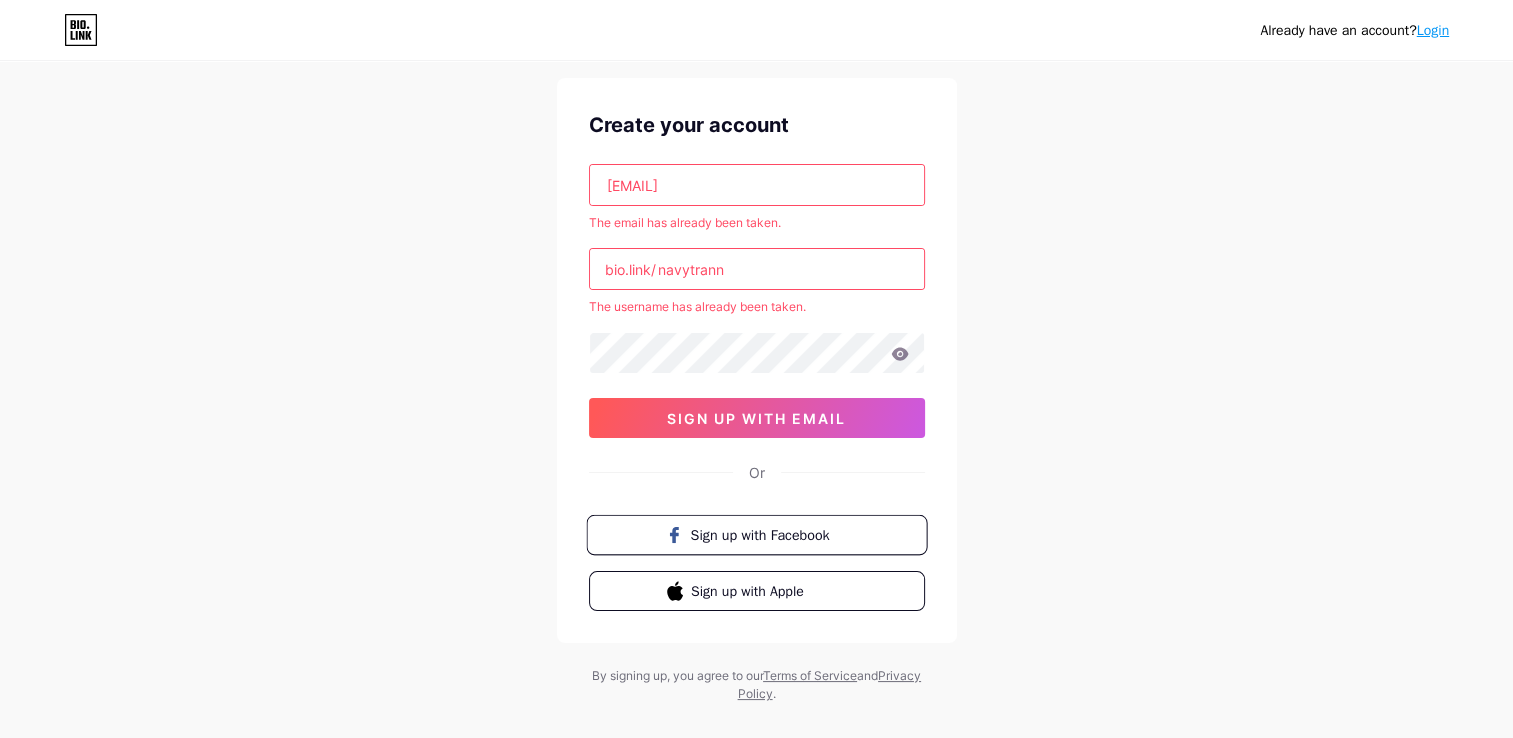 scroll, scrollTop: 77, scrollLeft: 0, axis: vertical 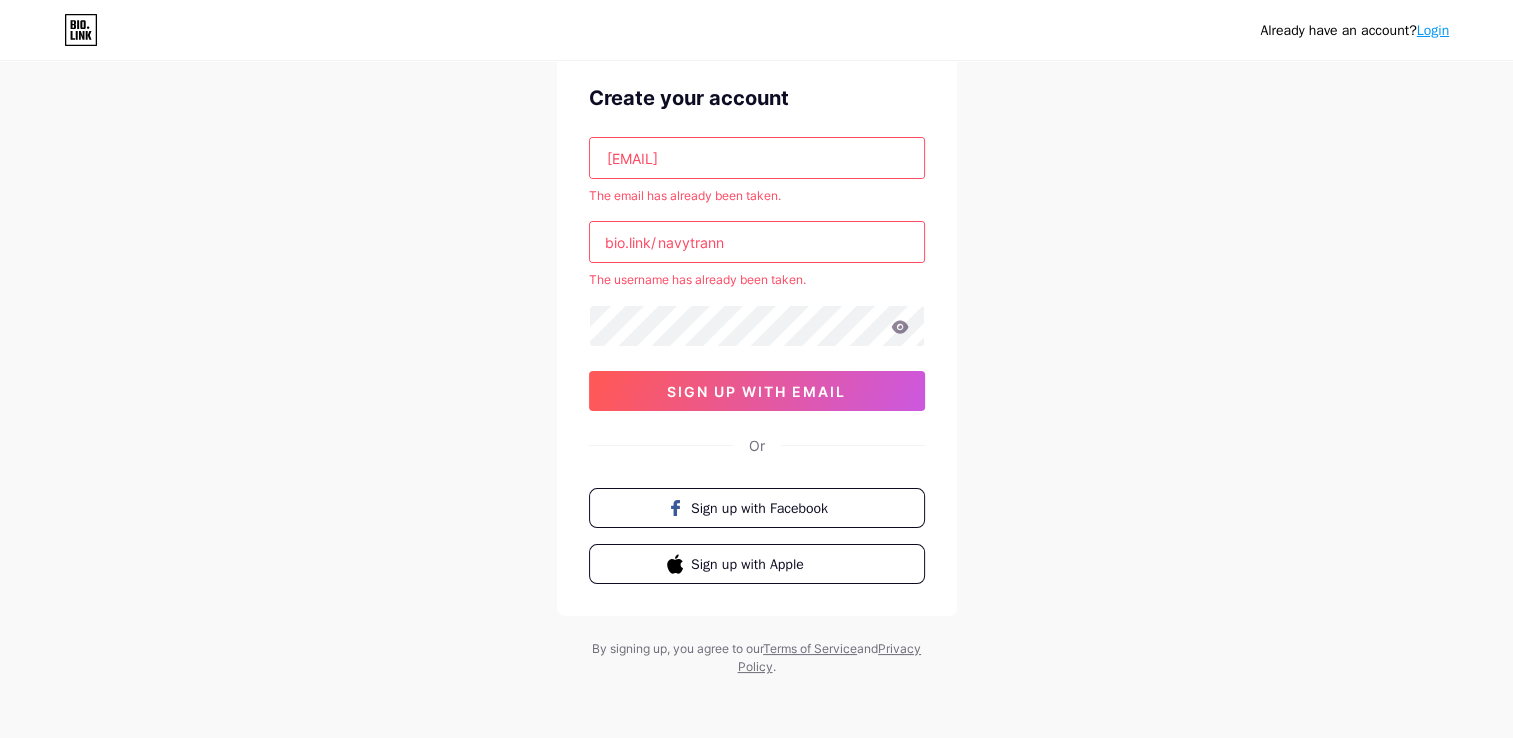 click on "Login" at bounding box center [1433, 30] 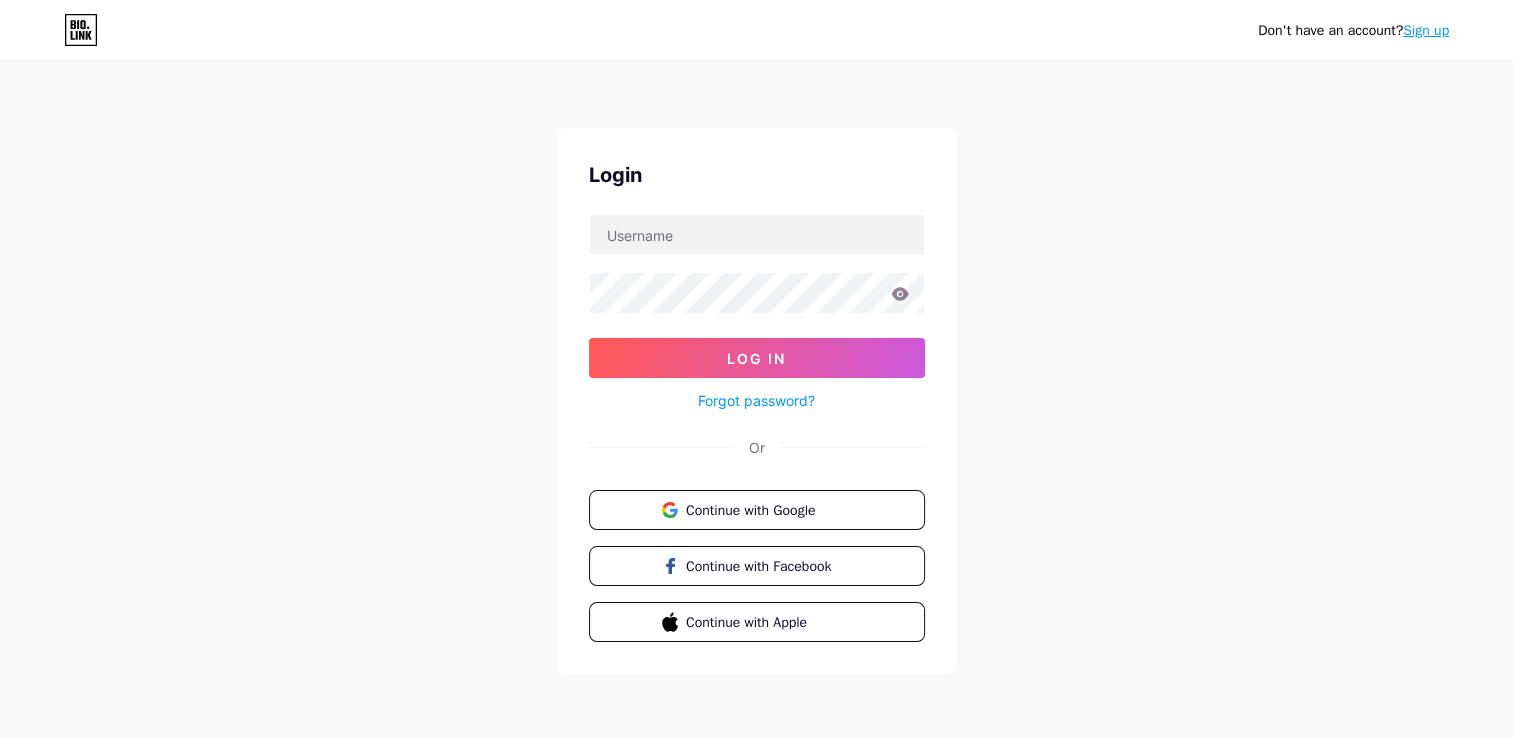 scroll, scrollTop: 0, scrollLeft: 0, axis: both 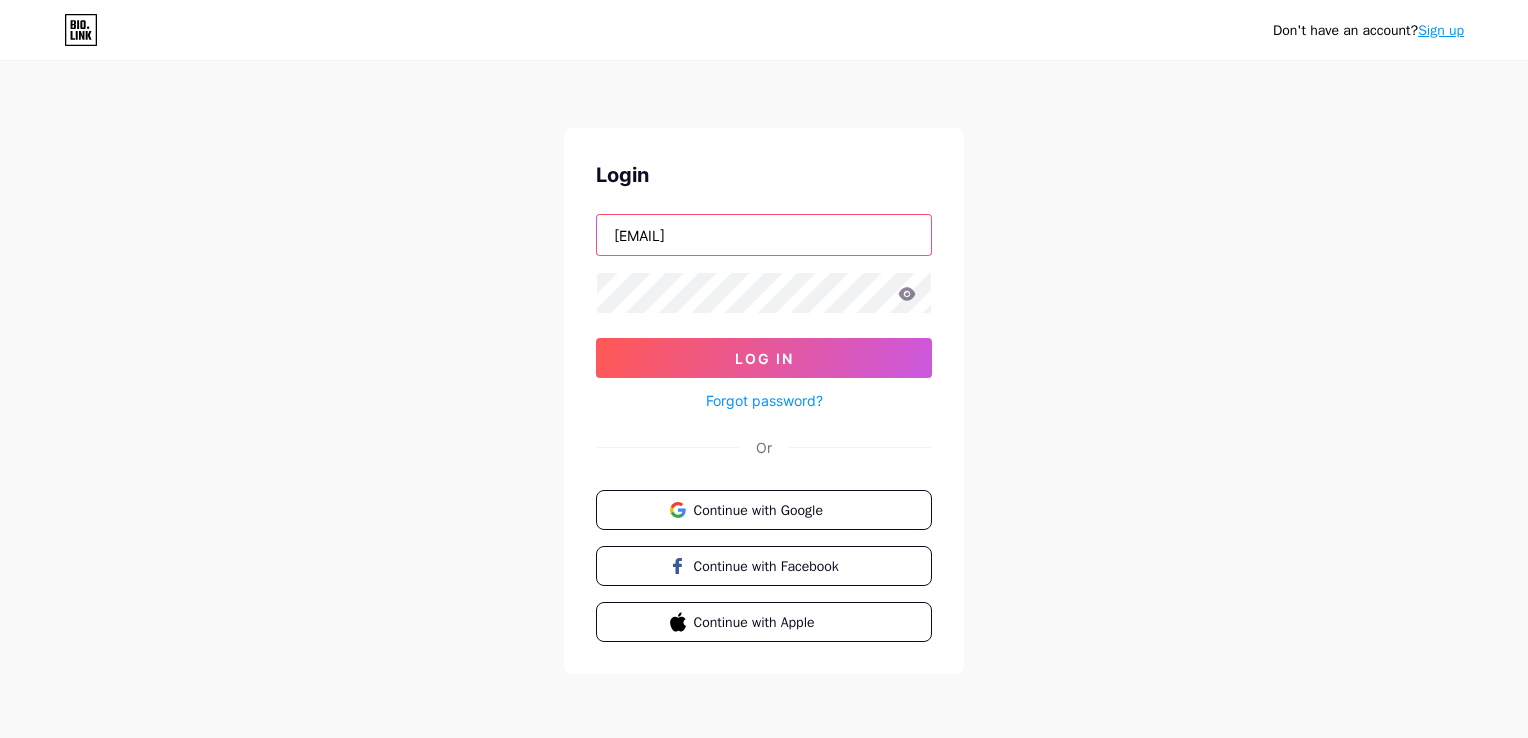 type on "[EMAIL]" 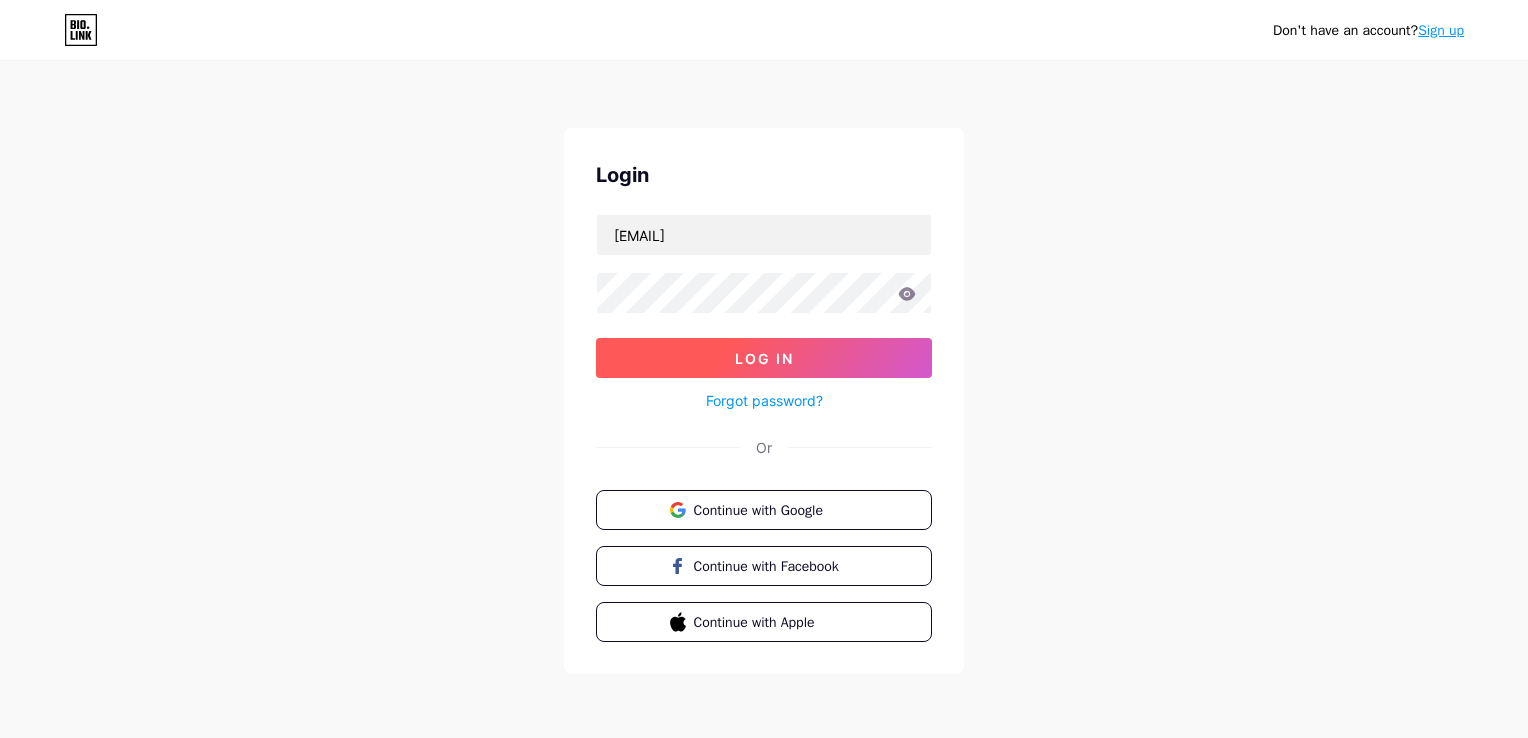 click on "Log In" at bounding box center [764, 358] 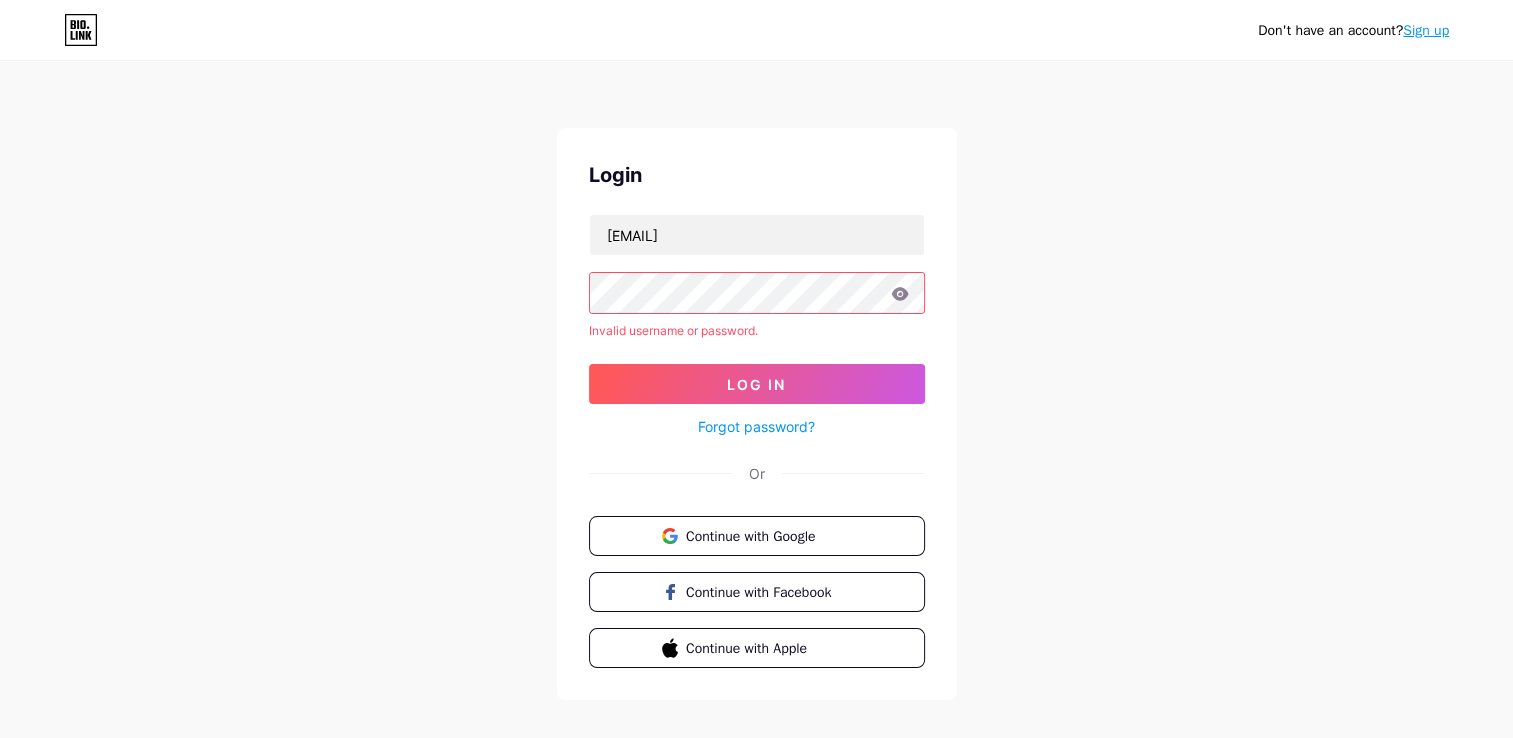 click 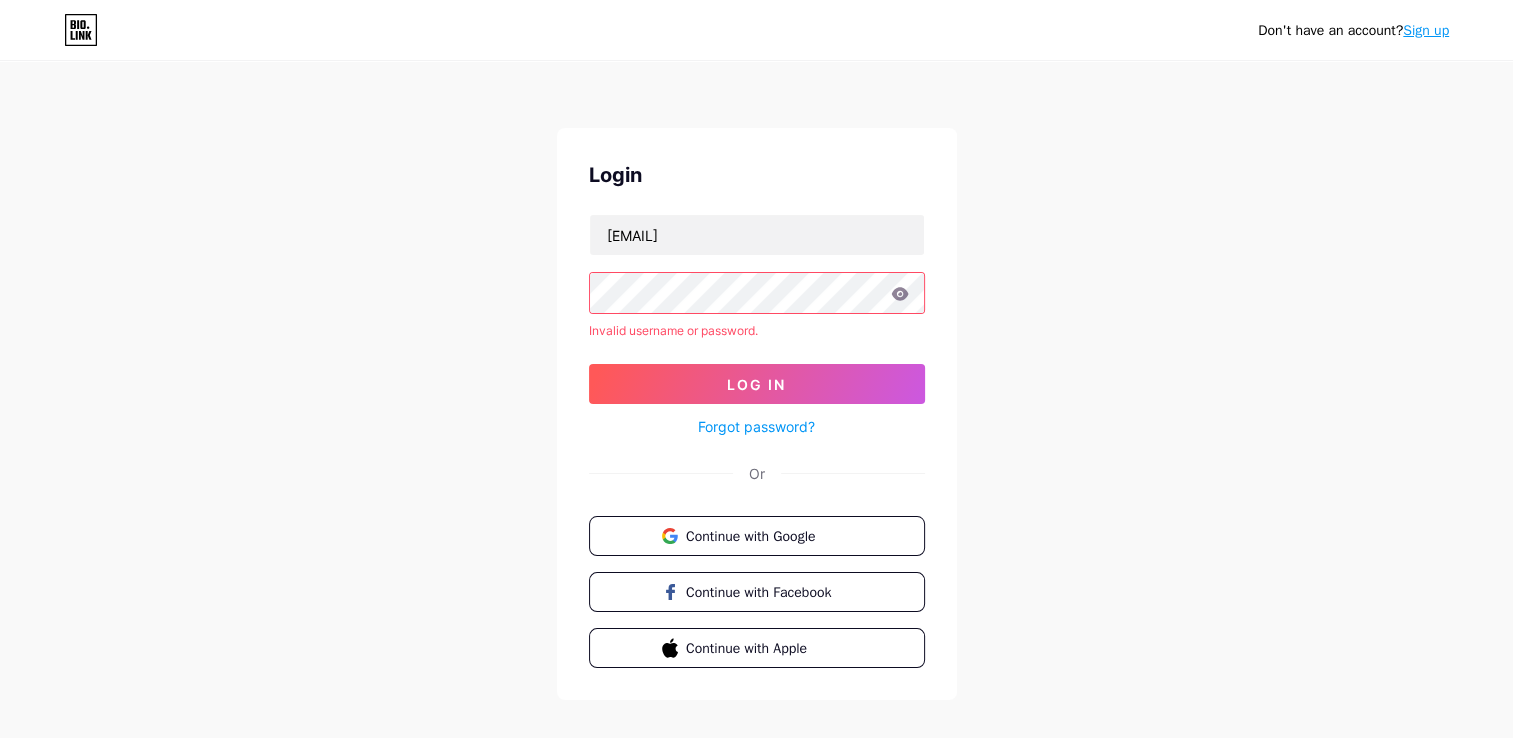 click at bounding box center (757, 293) 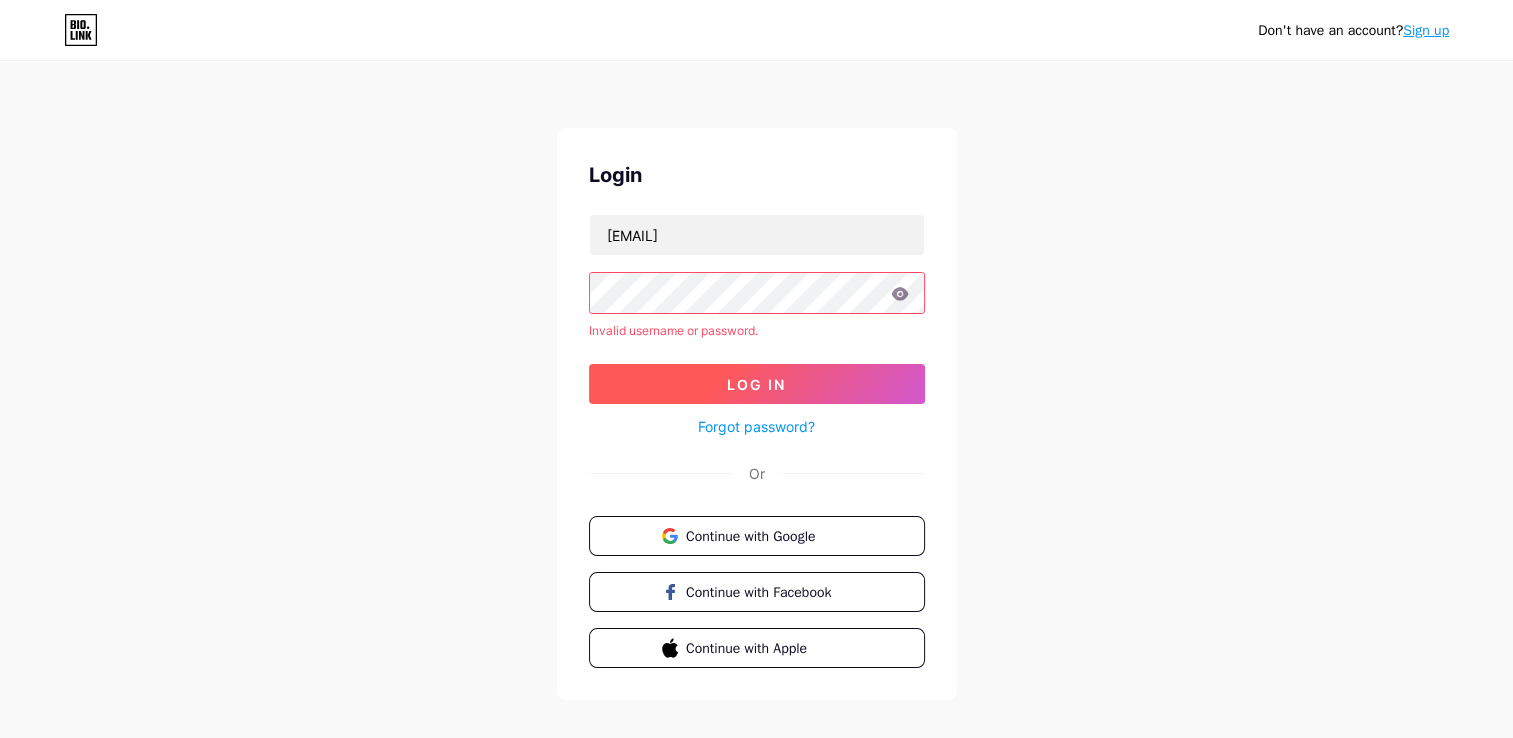 click on "Log In" at bounding box center [757, 384] 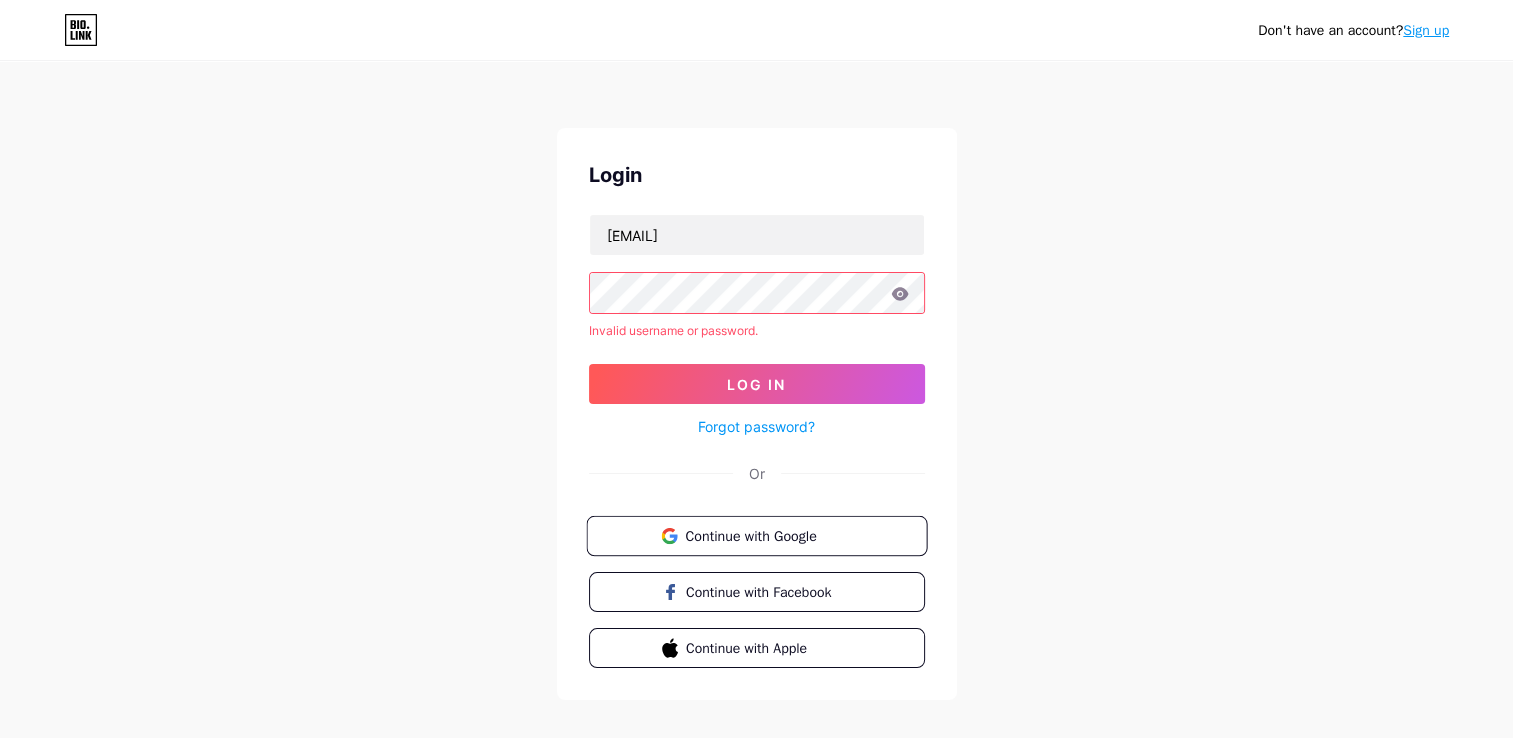 click on "Continue with Google" at bounding box center (768, 535) 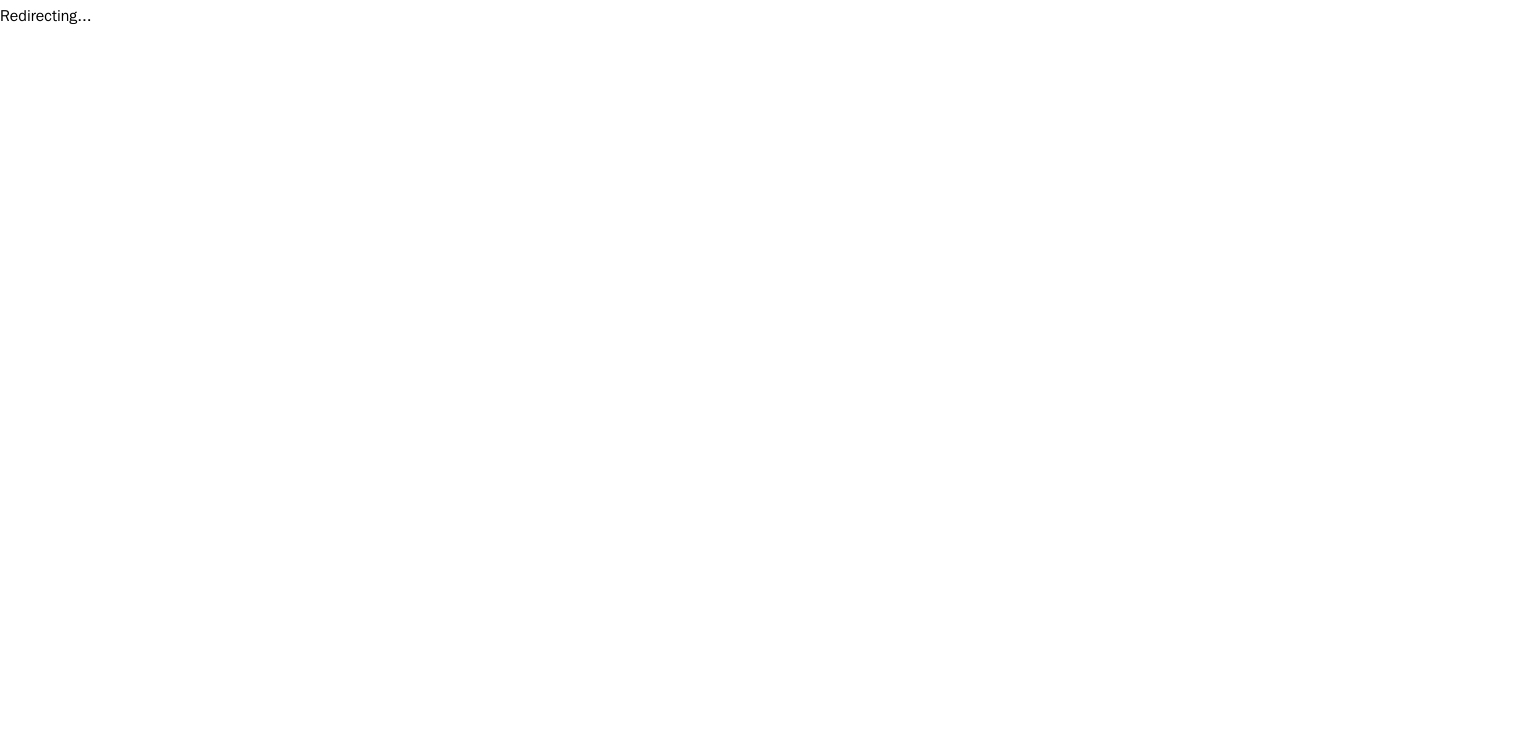 scroll, scrollTop: 0, scrollLeft: 0, axis: both 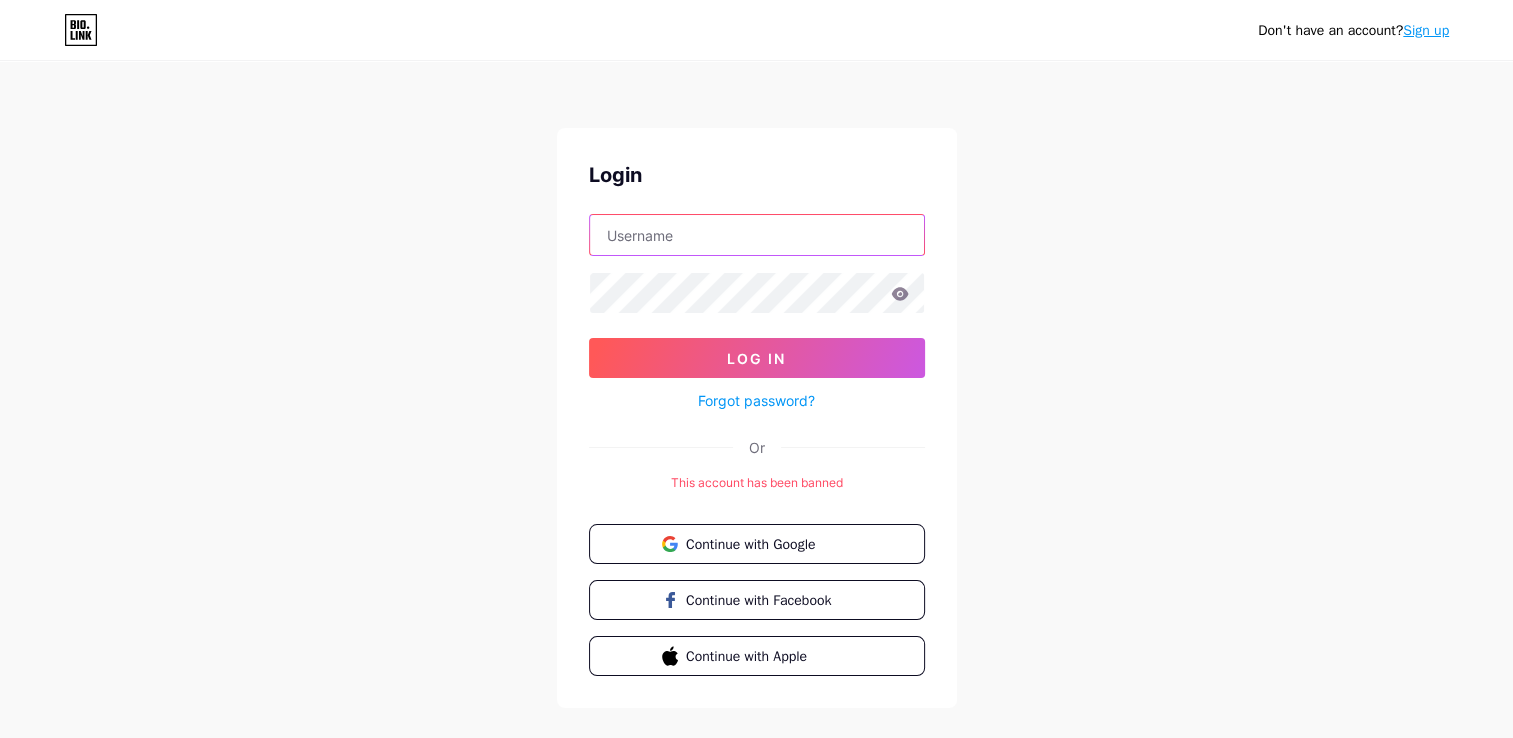 type on "[EMAIL]" 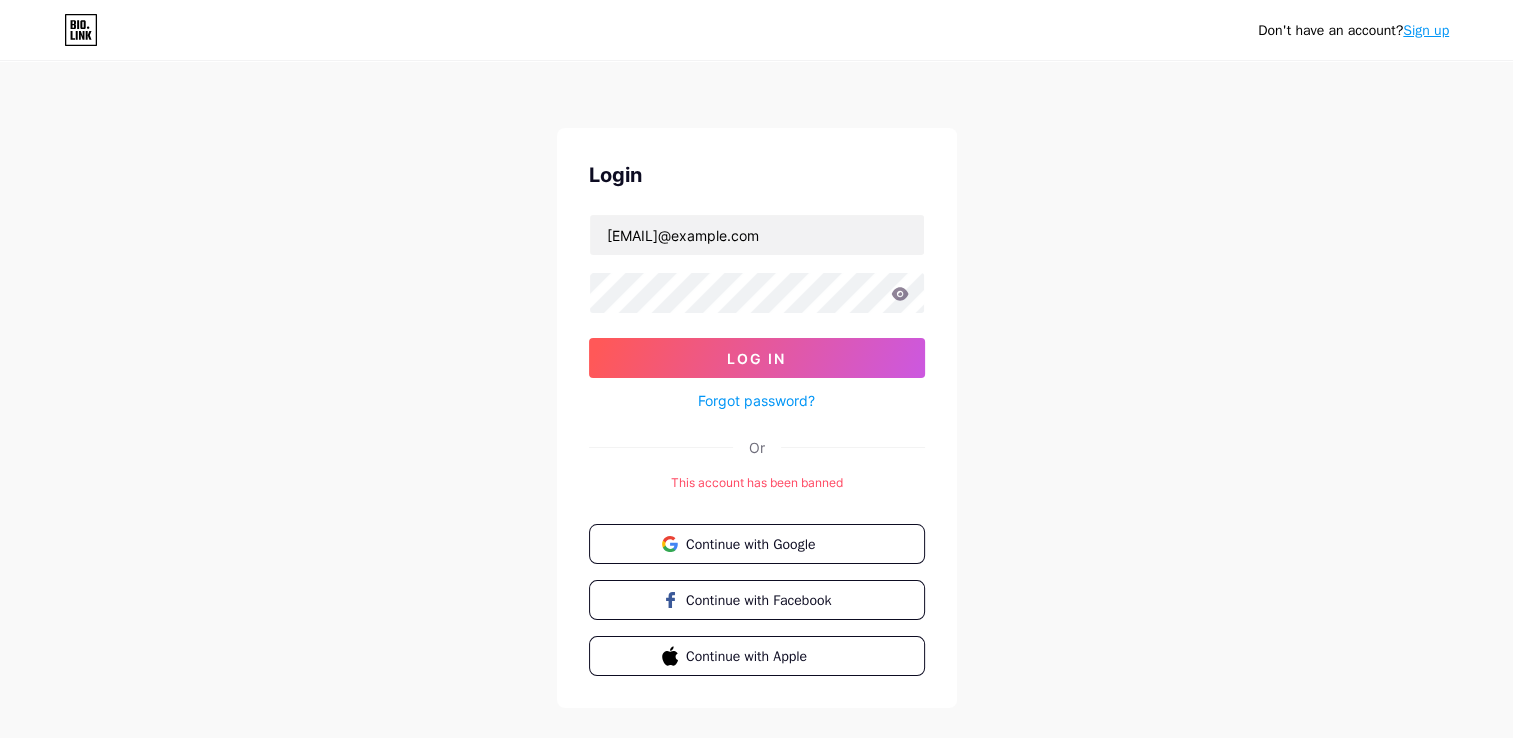 click on "Don't have an account?  Sign up   Login     annanguyen09051999@gmail.com               Log In
Forgot password?
Or     This account has been banned   Continue with Google     Continue with Facebook
Continue with Apple" at bounding box center [756, 386] 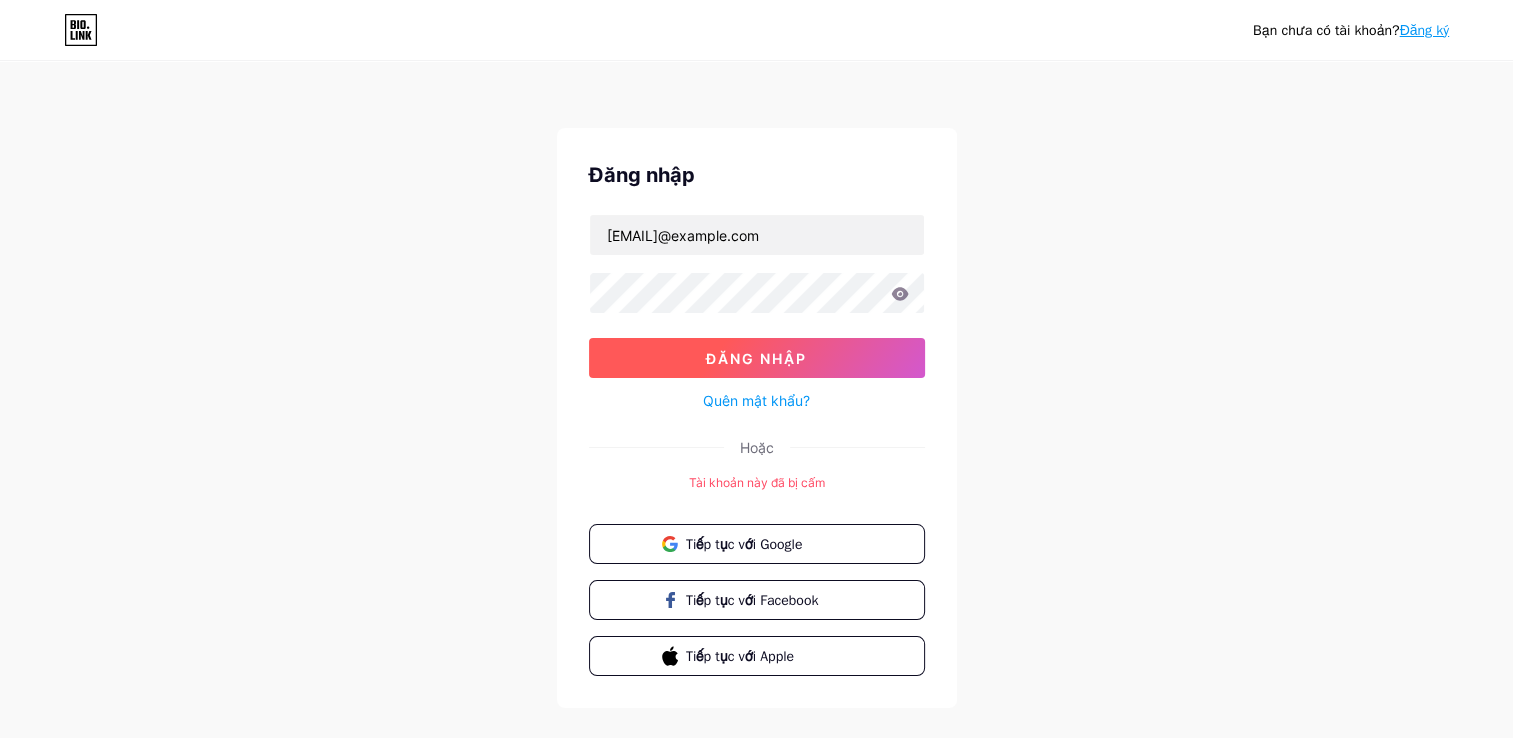 drag, startPoint x: 904, startPoint y: 434, endPoint x: 816, endPoint y: 362, distance: 113.70136 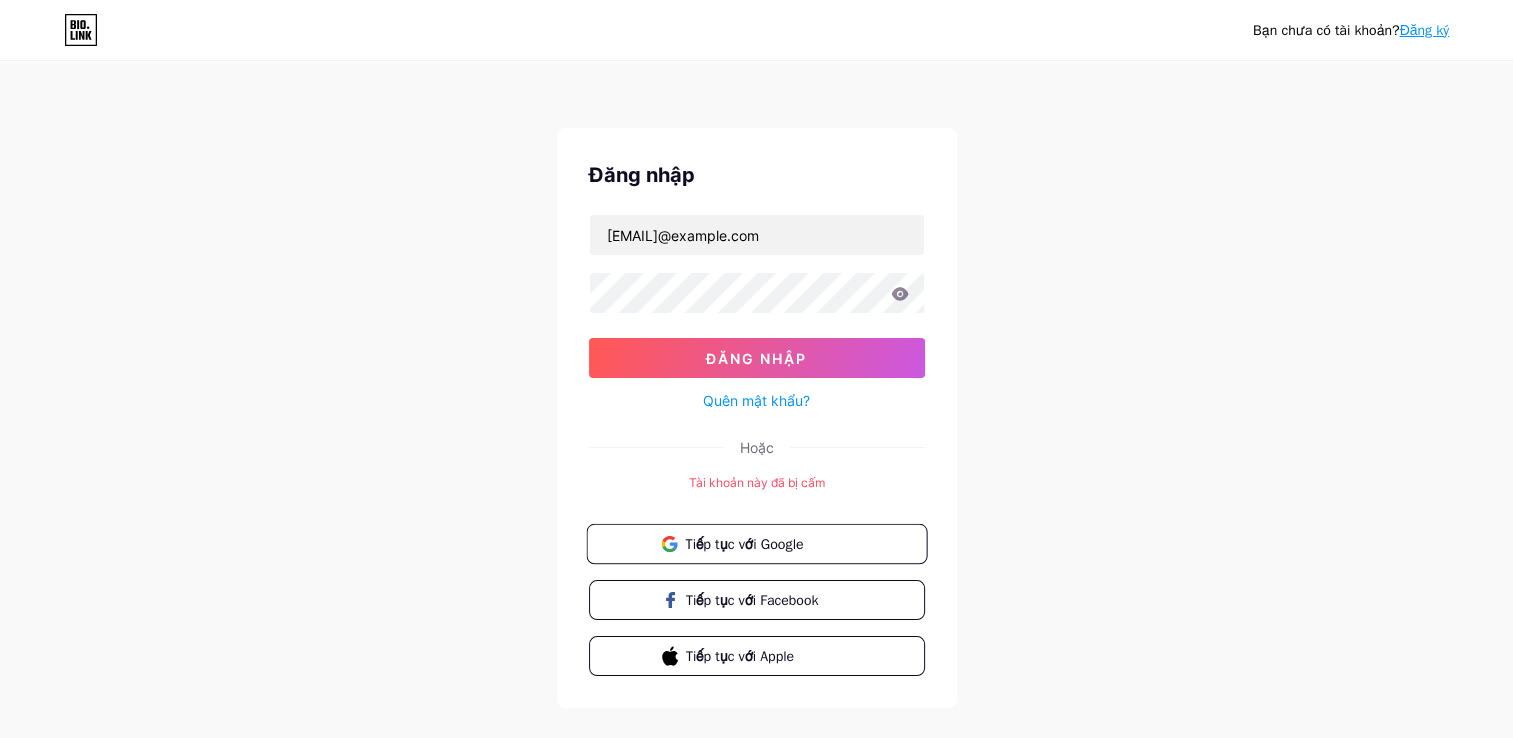click on "Tiếp tục với Google" at bounding box center (768, 543) 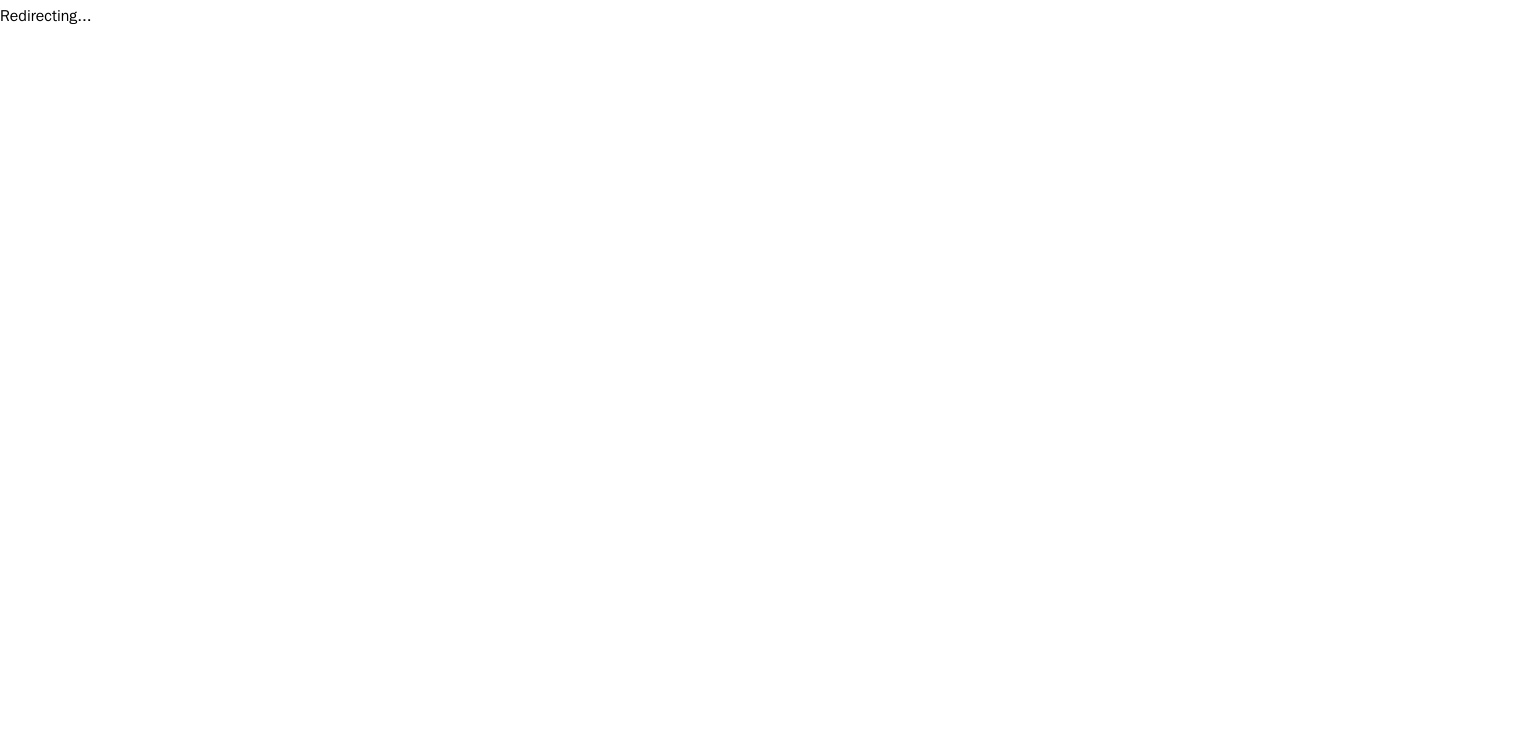 scroll, scrollTop: 0, scrollLeft: 0, axis: both 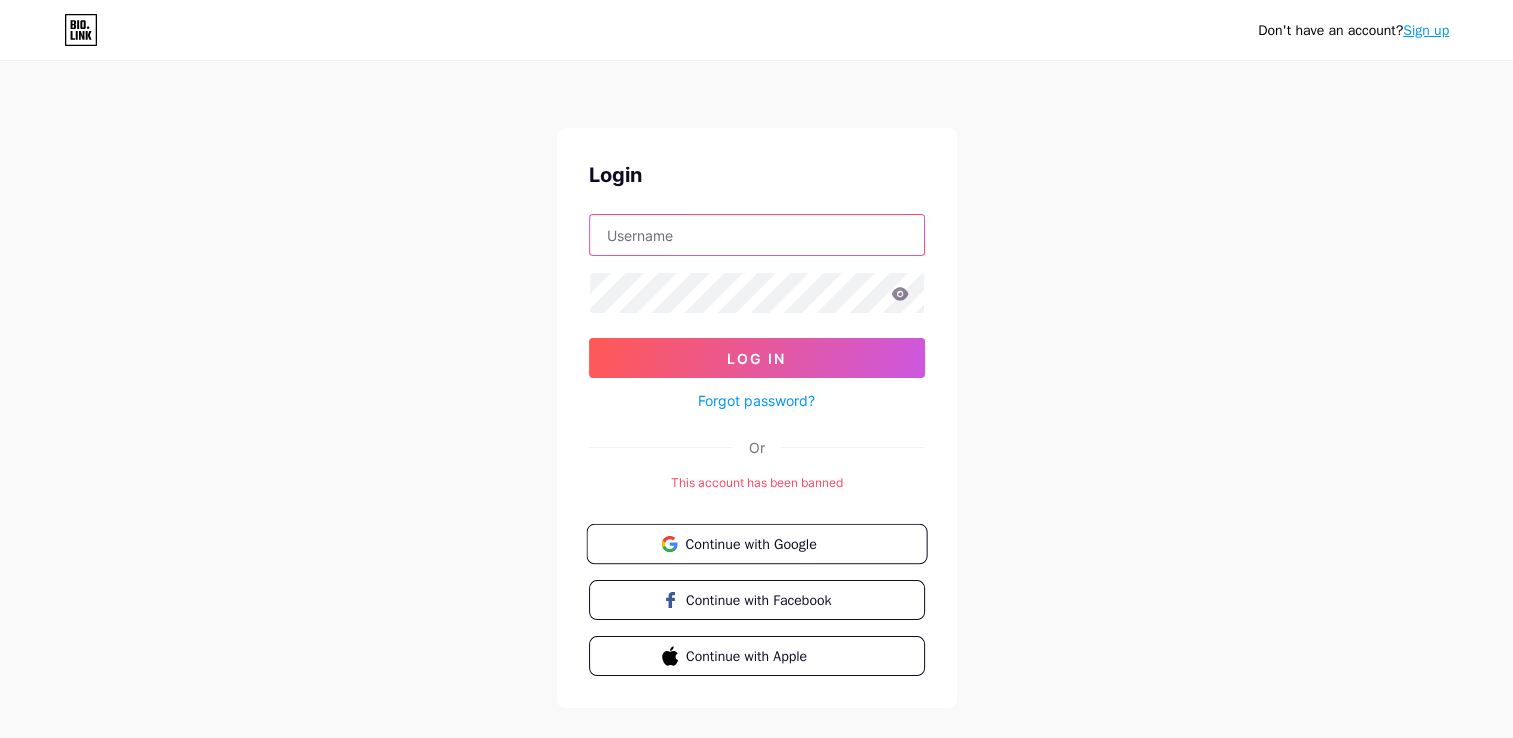 type on "[USERNAME]@example.com" 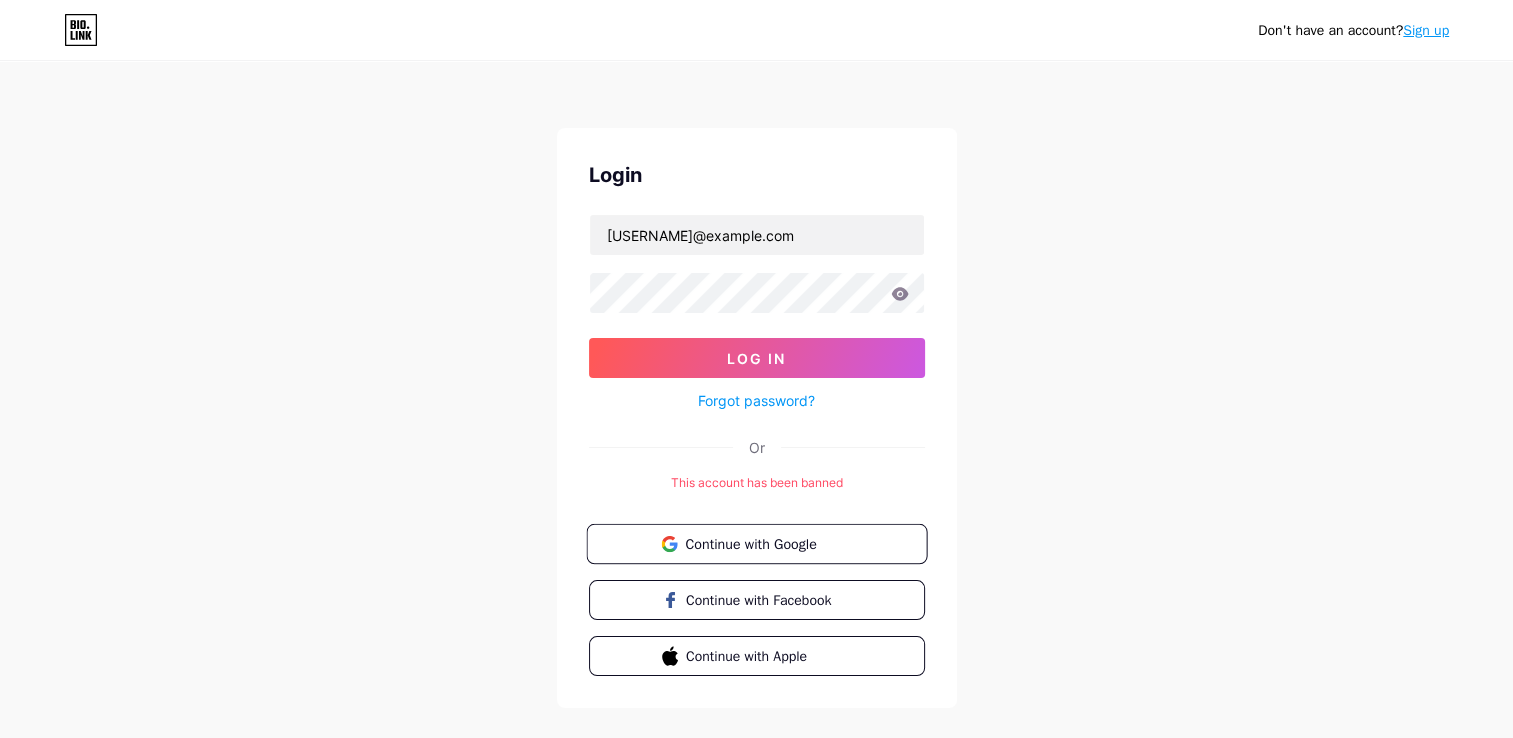 click on "Continue with Google" at bounding box center [768, 543] 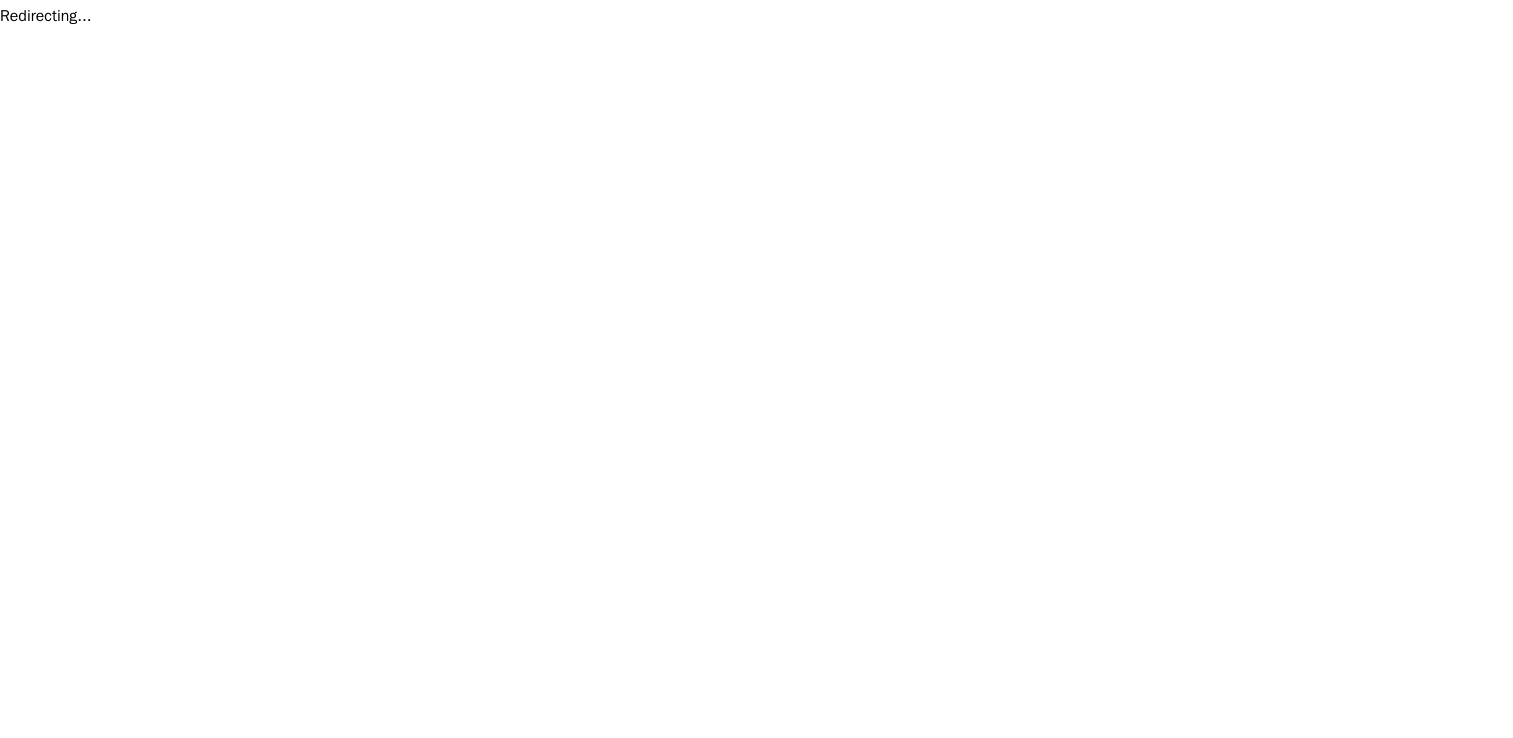 scroll, scrollTop: 0, scrollLeft: 0, axis: both 